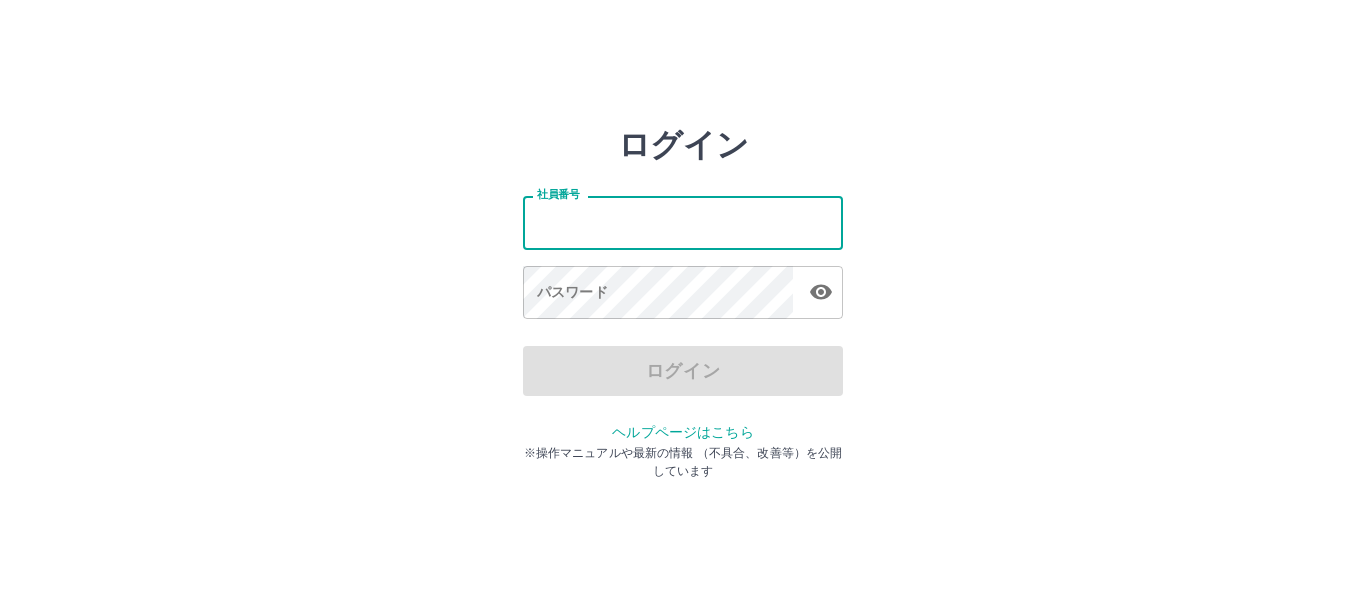scroll, scrollTop: 0, scrollLeft: 0, axis: both 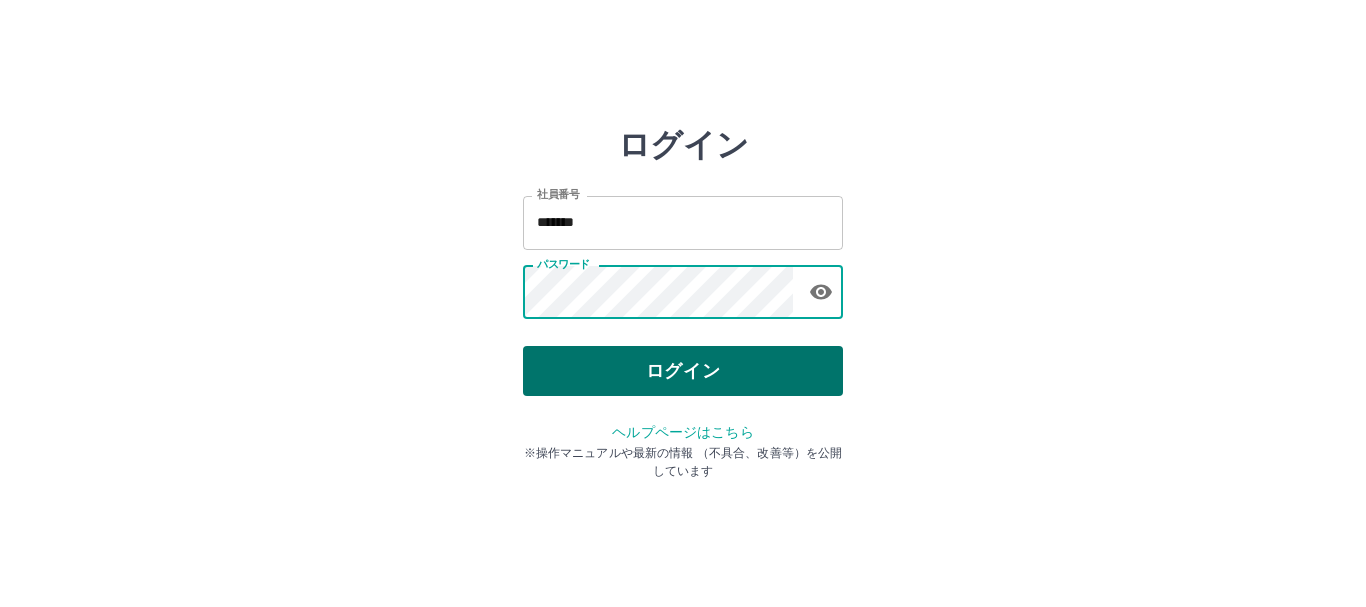 click on "ログイン" at bounding box center (683, 371) 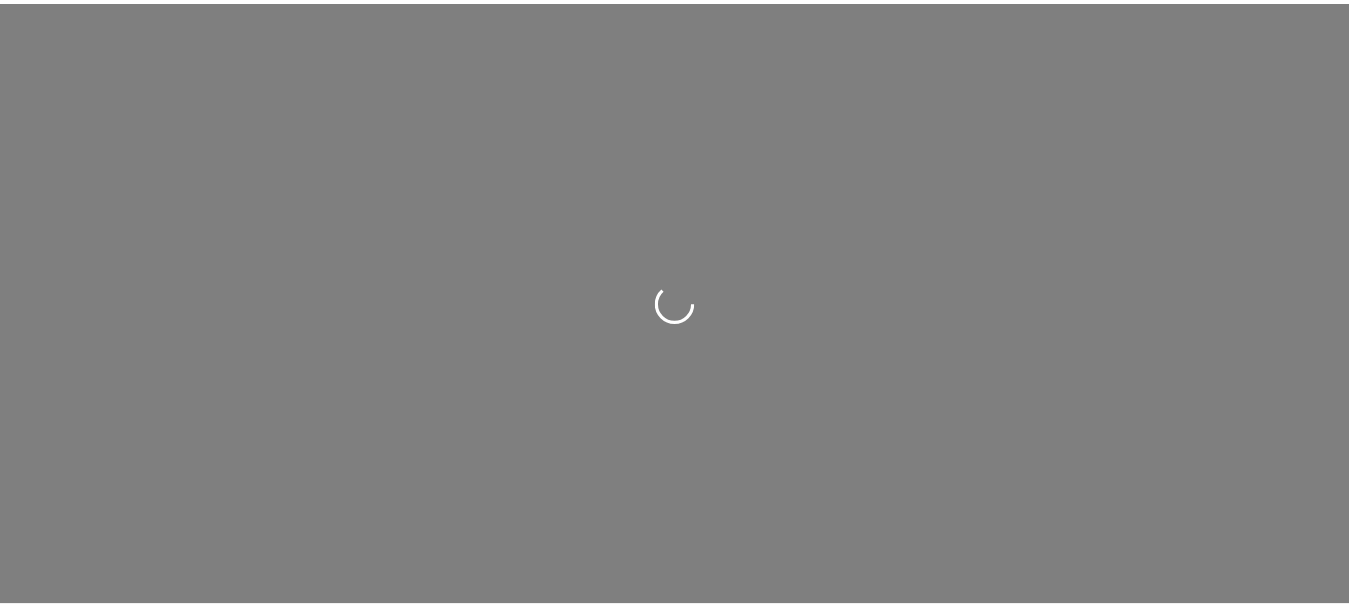 scroll, scrollTop: 0, scrollLeft: 0, axis: both 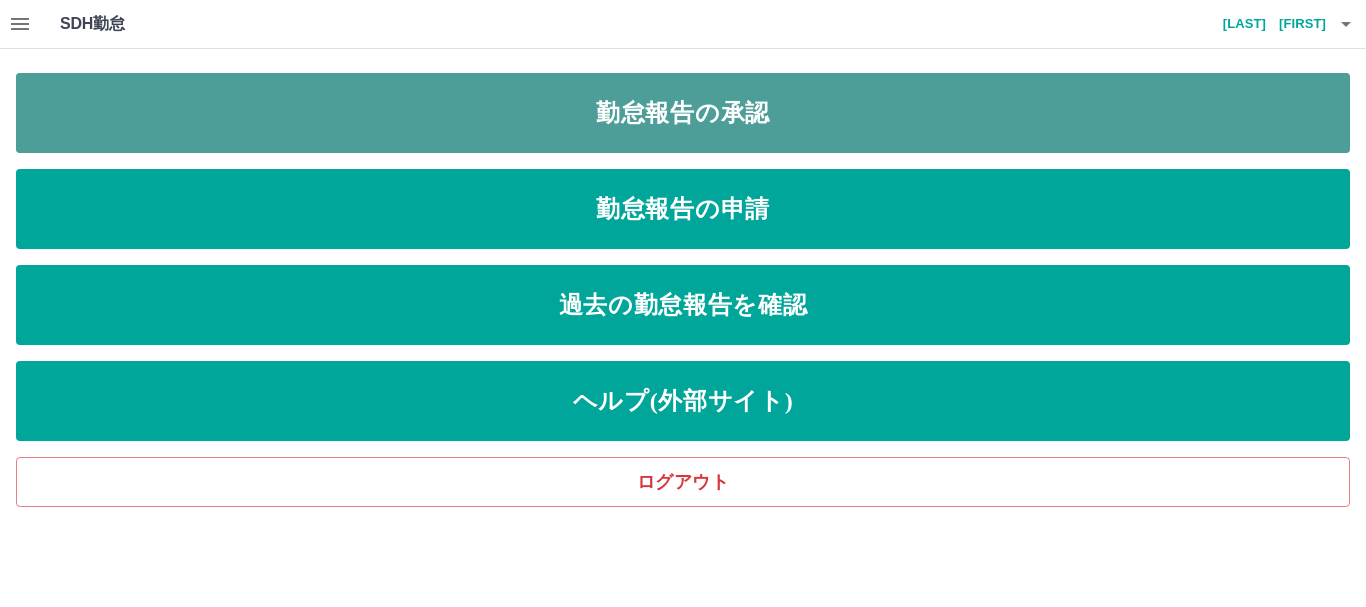 click on "勤怠報告の承認" at bounding box center (683, 113) 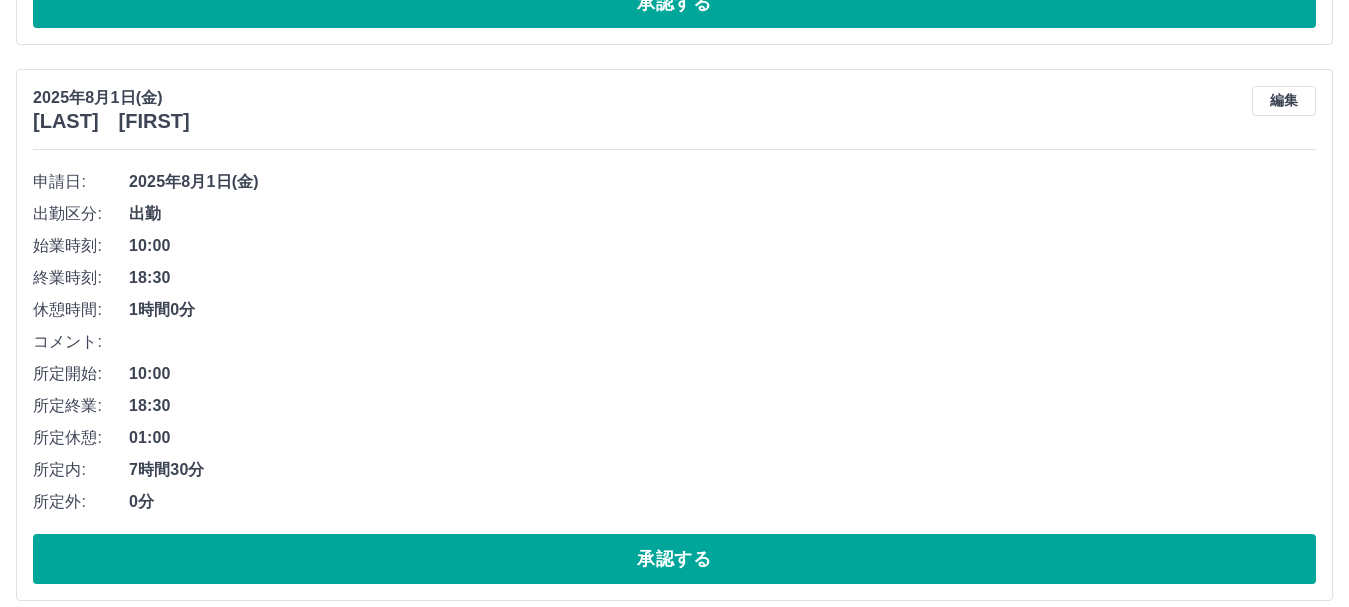 scroll, scrollTop: 1856, scrollLeft: 0, axis: vertical 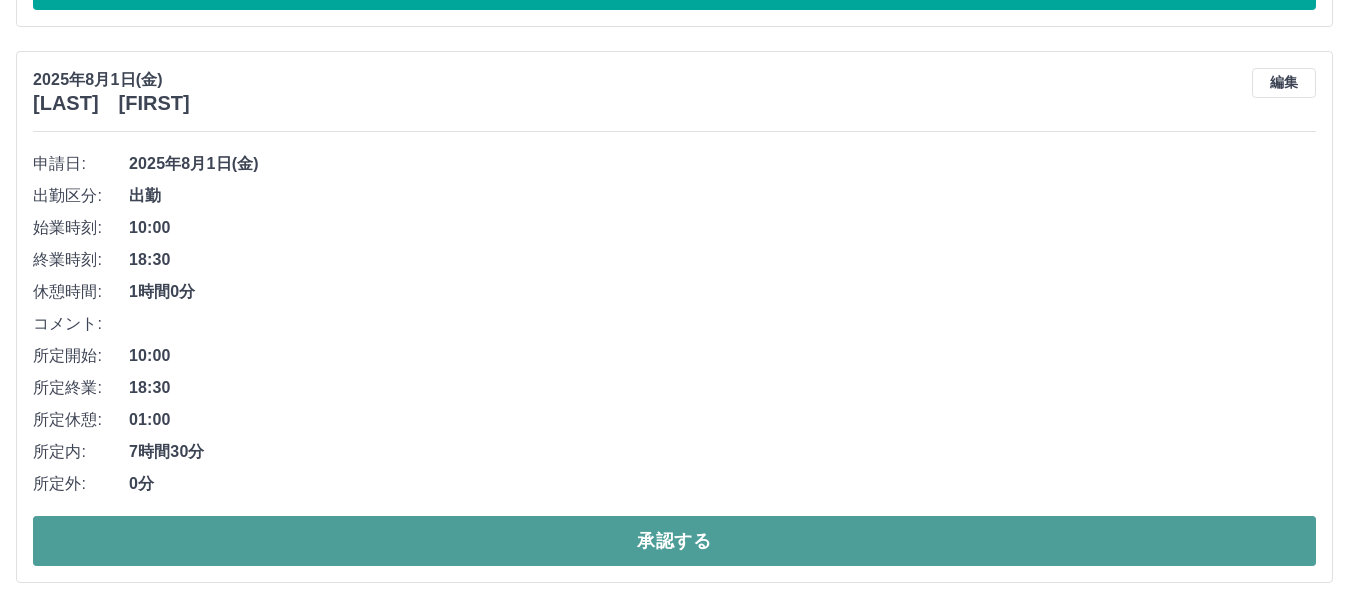 click on "承認する" at bounding box center [674, 541] 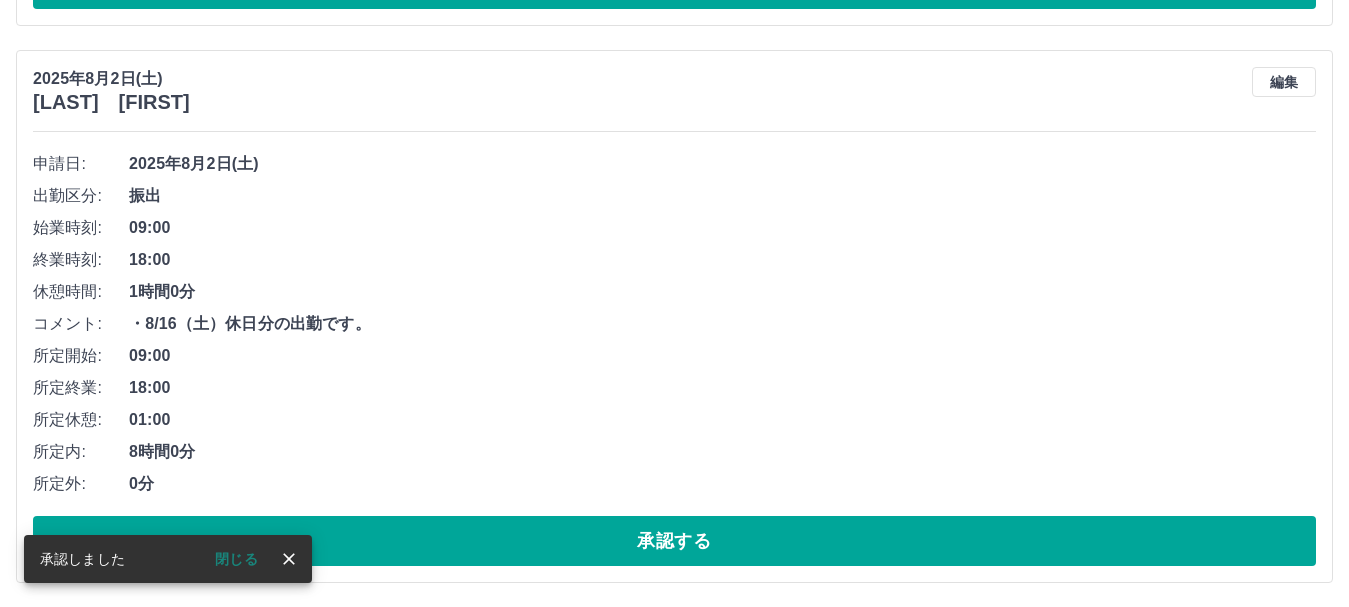 scroll, scrollTop: 1300, scrollLeft: 0, axis: vertical 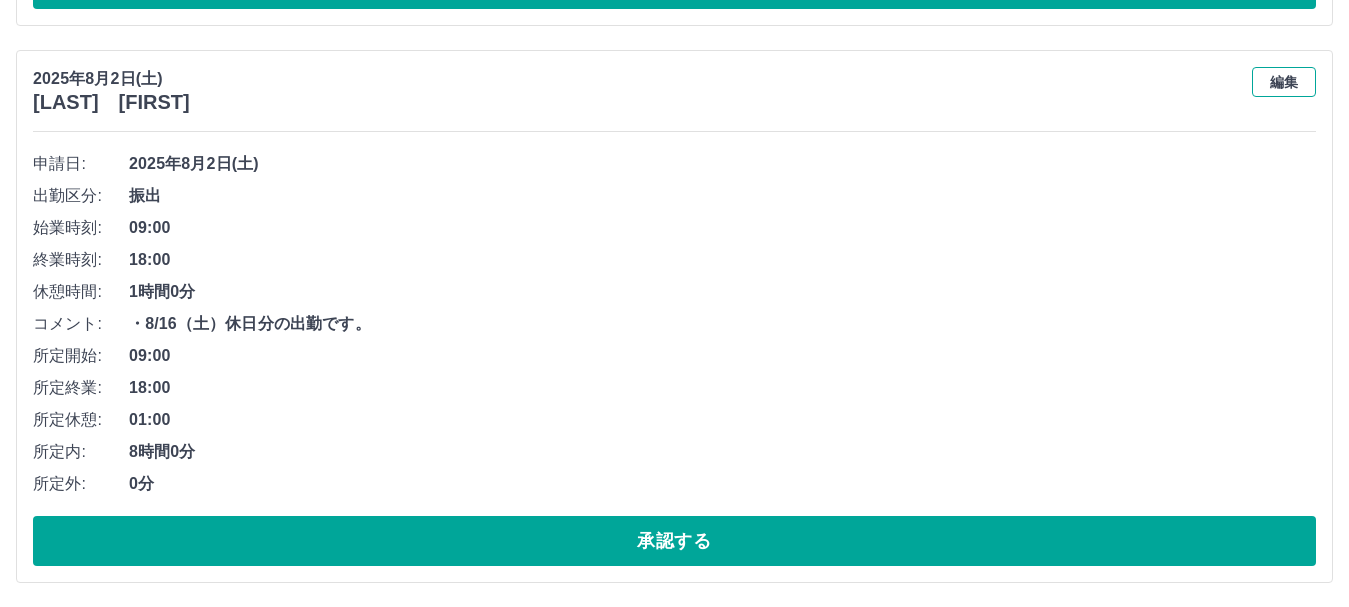 click on "編集" at bounding box center [1284, 82] 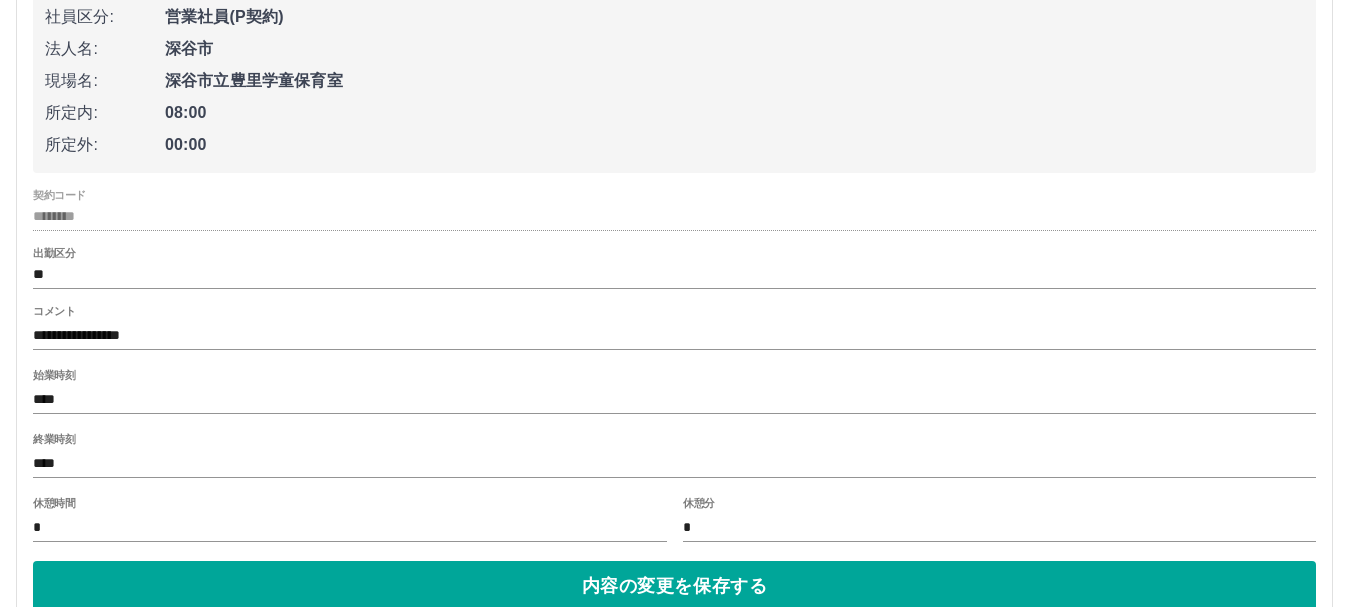 scroll, scrollTop: 1500, scrollLeft: 0, axis: vertical 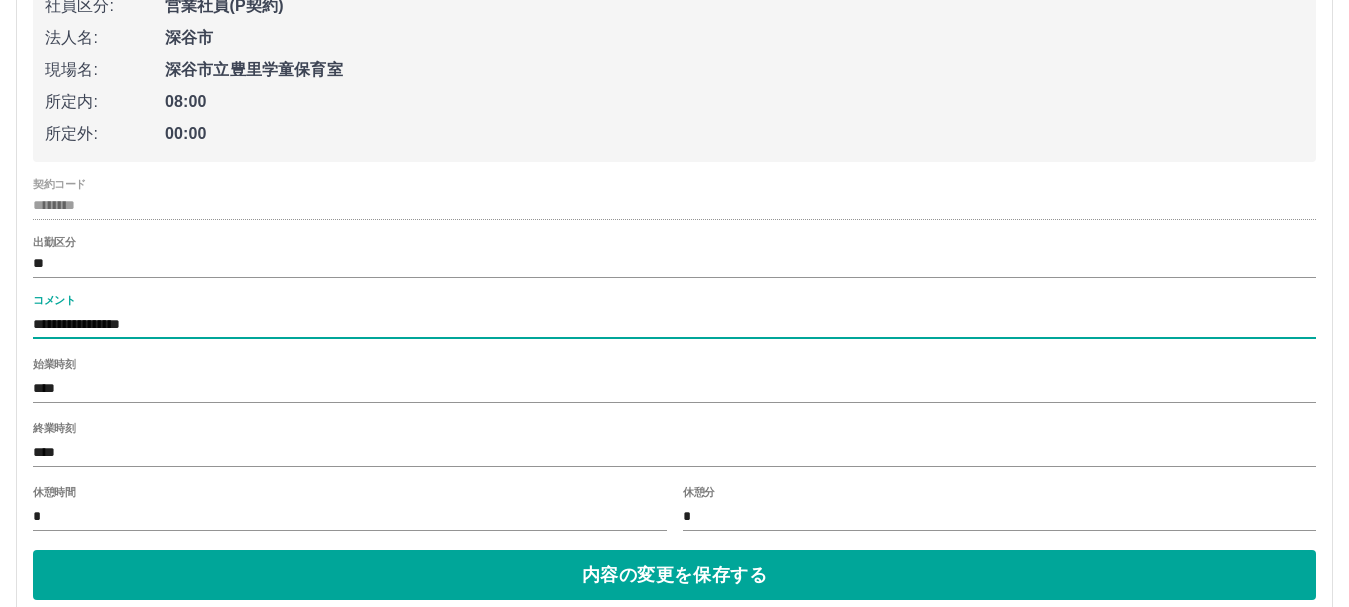 click on "**********" at bounding box center [674, 324] 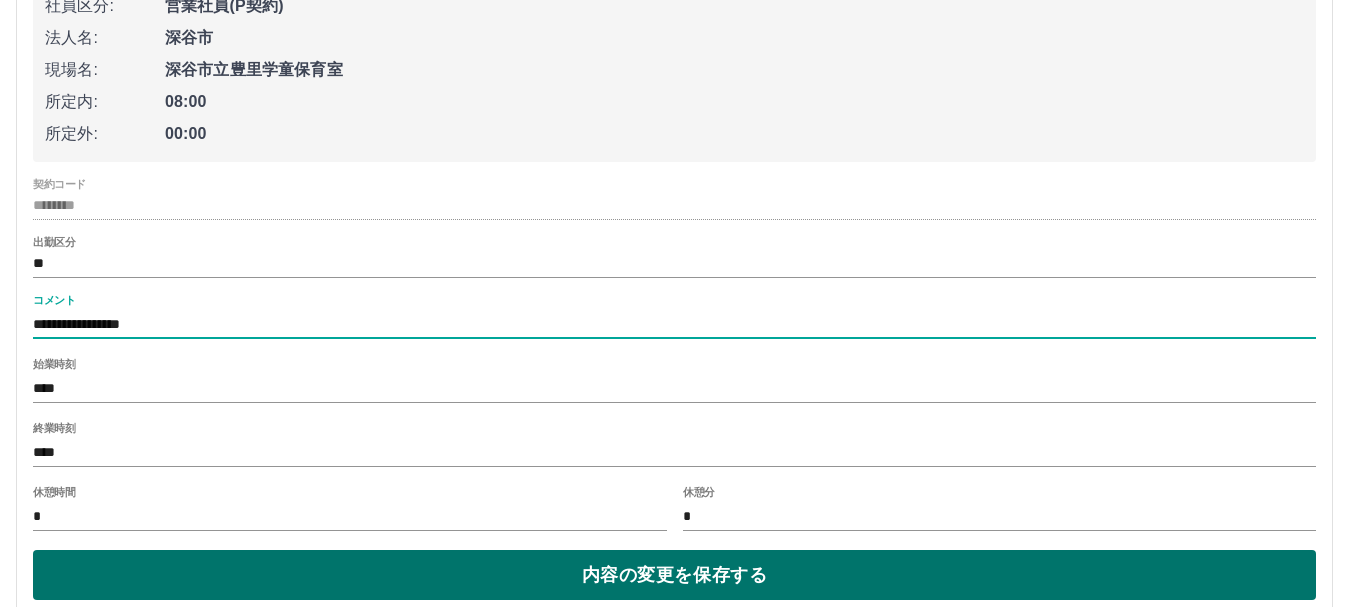 type on "**********" 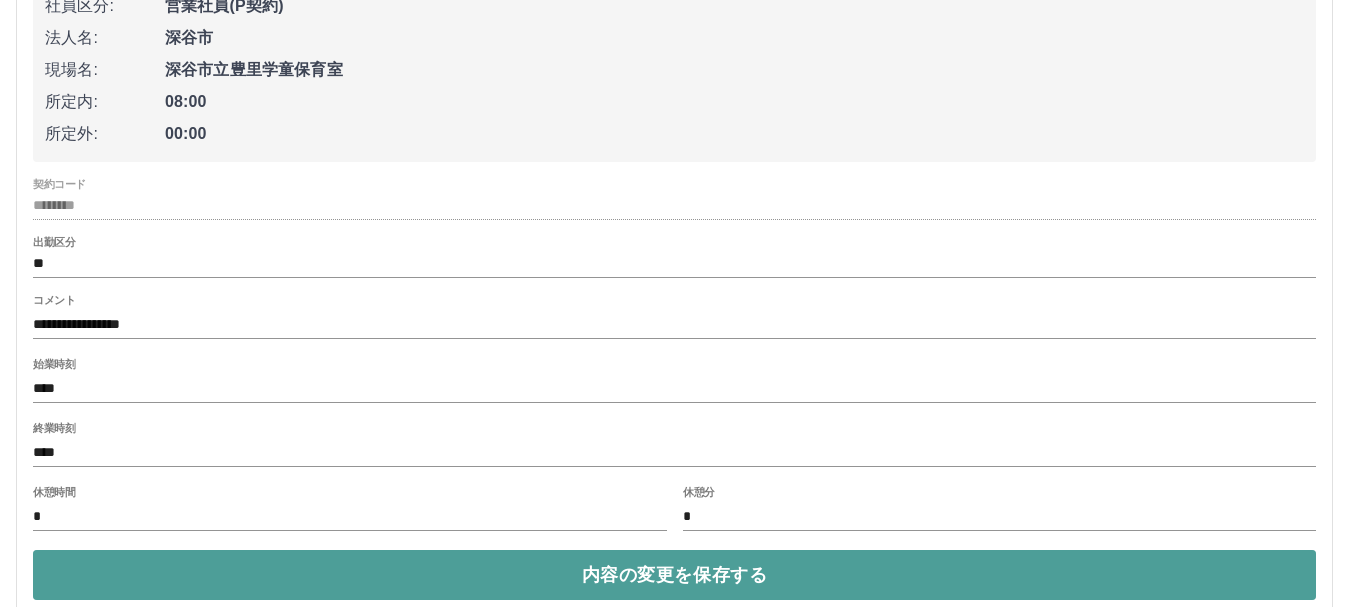 click on "内容の変更を保存する" at bounding box center (674, 575) 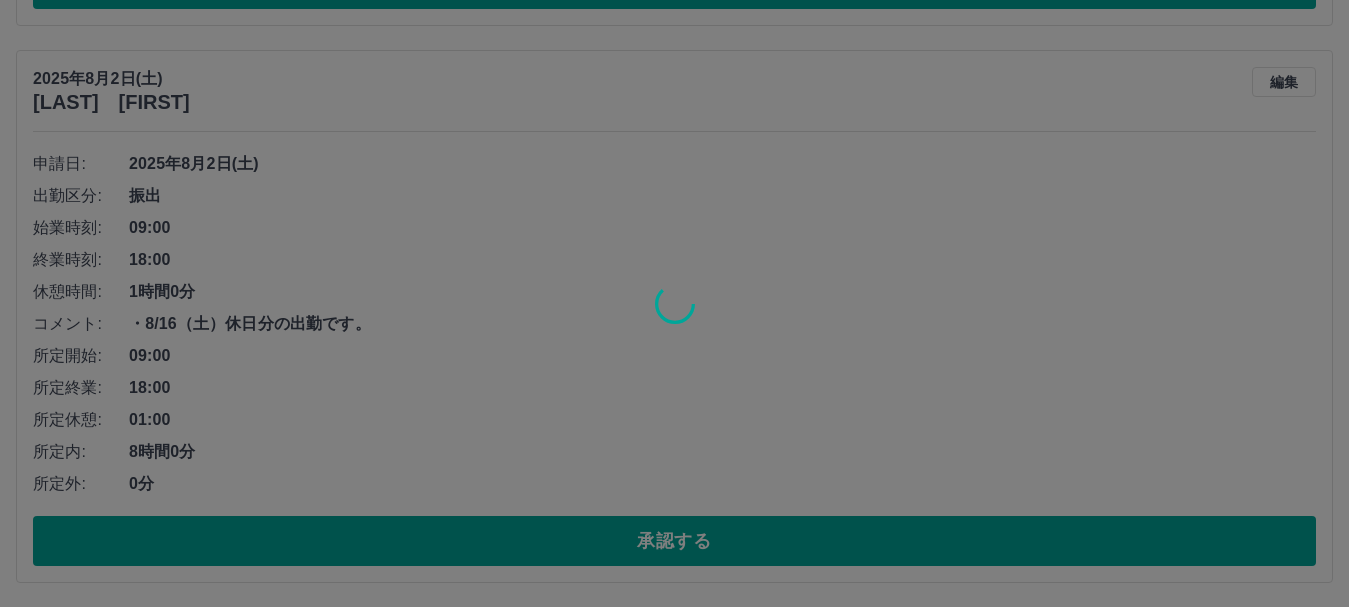 scroll, scrollTop: 1300, scrollLeft: 0, axis: vertical 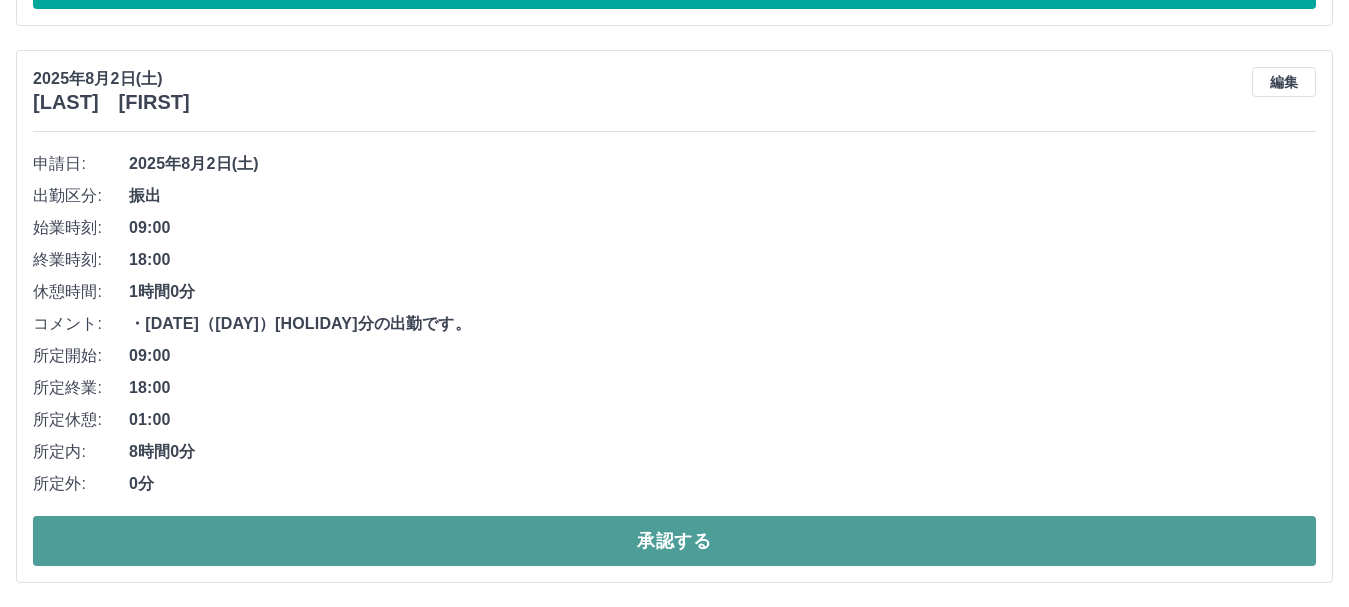 click on "承認する" at bounding box center [674, 541] 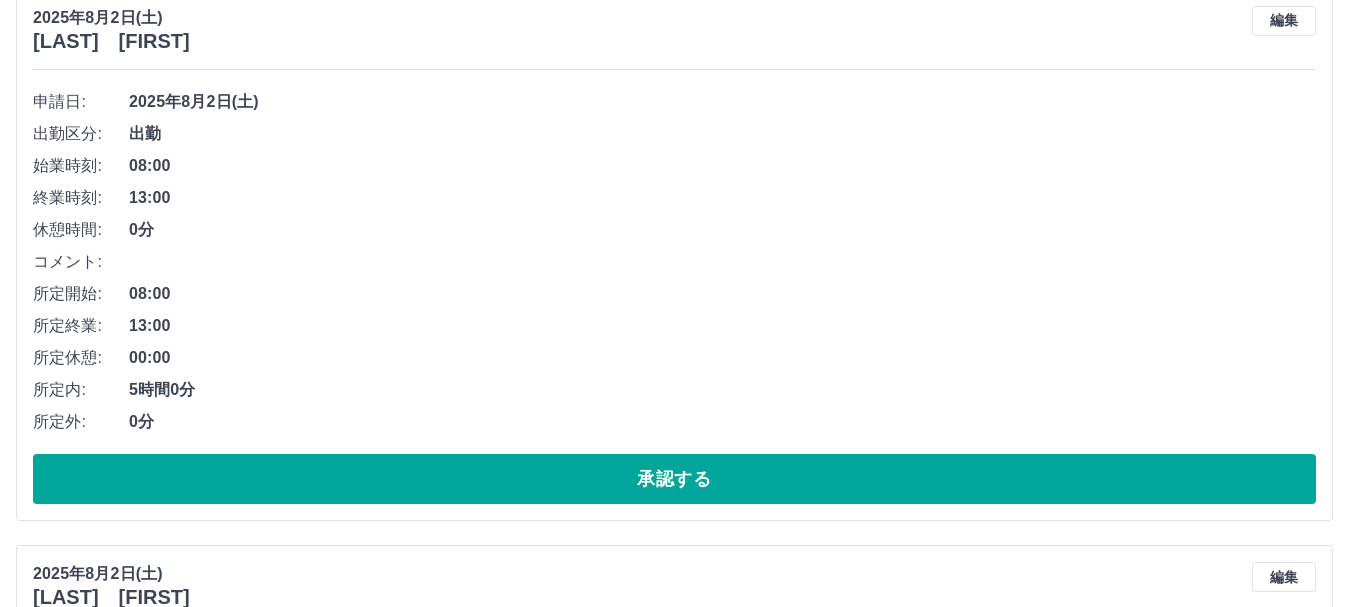 scroll, scrollTop: 543, scrollLeft: 0, axis: vertical 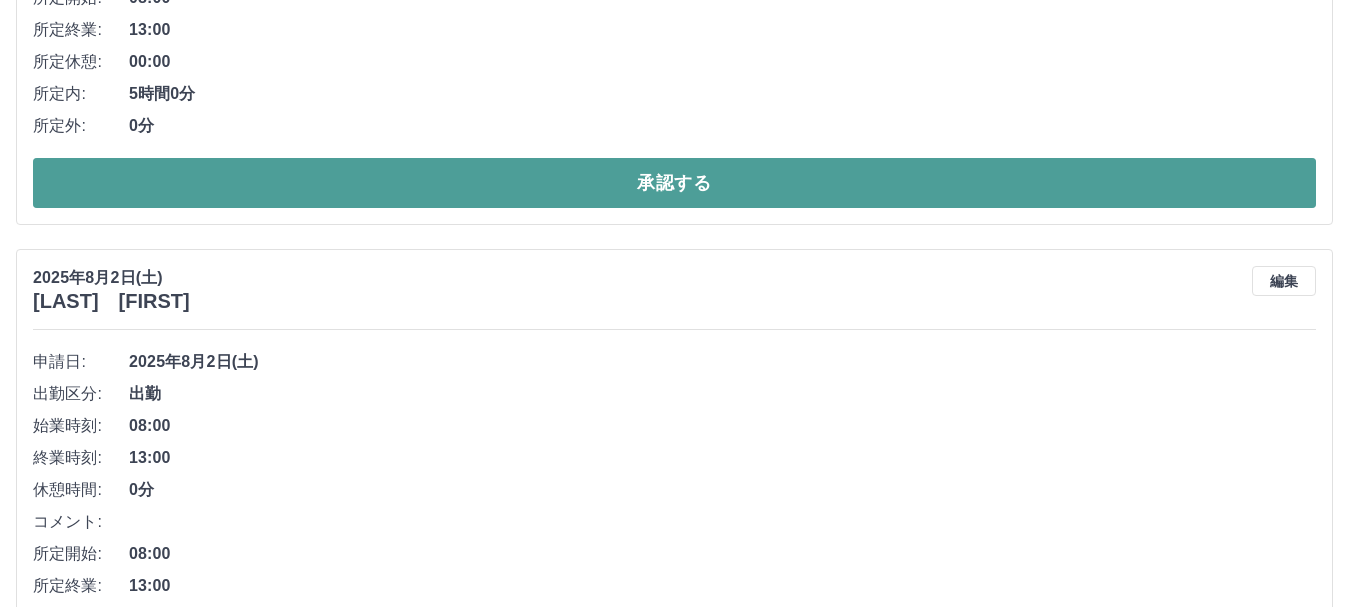 click on "承認する" at bounding box center [674, 183] 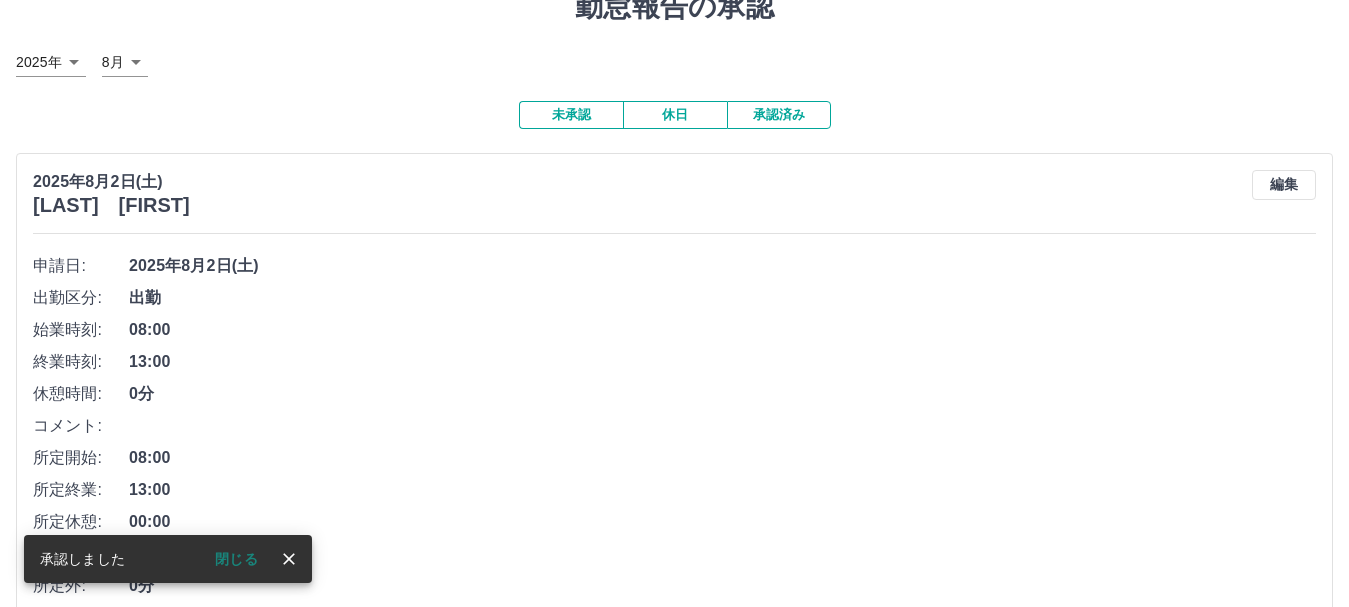 scroll, scrollTop: 187, scrollLeft: 0, axis: vertical 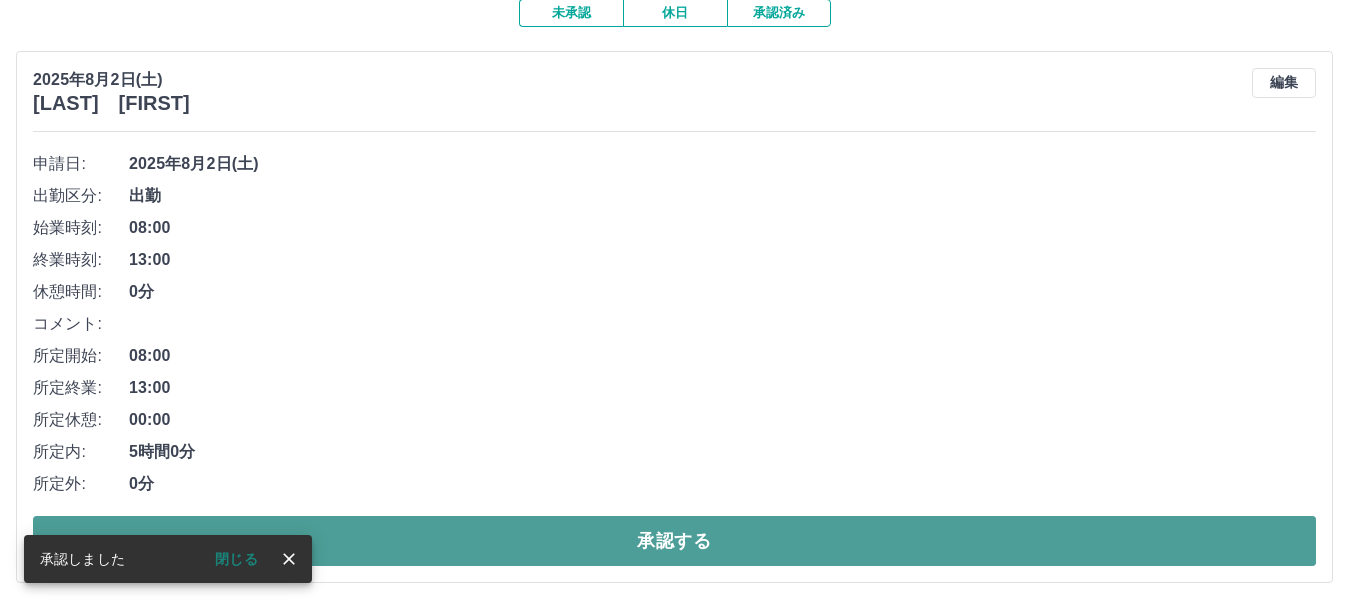 click on "承認する" at bounding box center (674, 541) 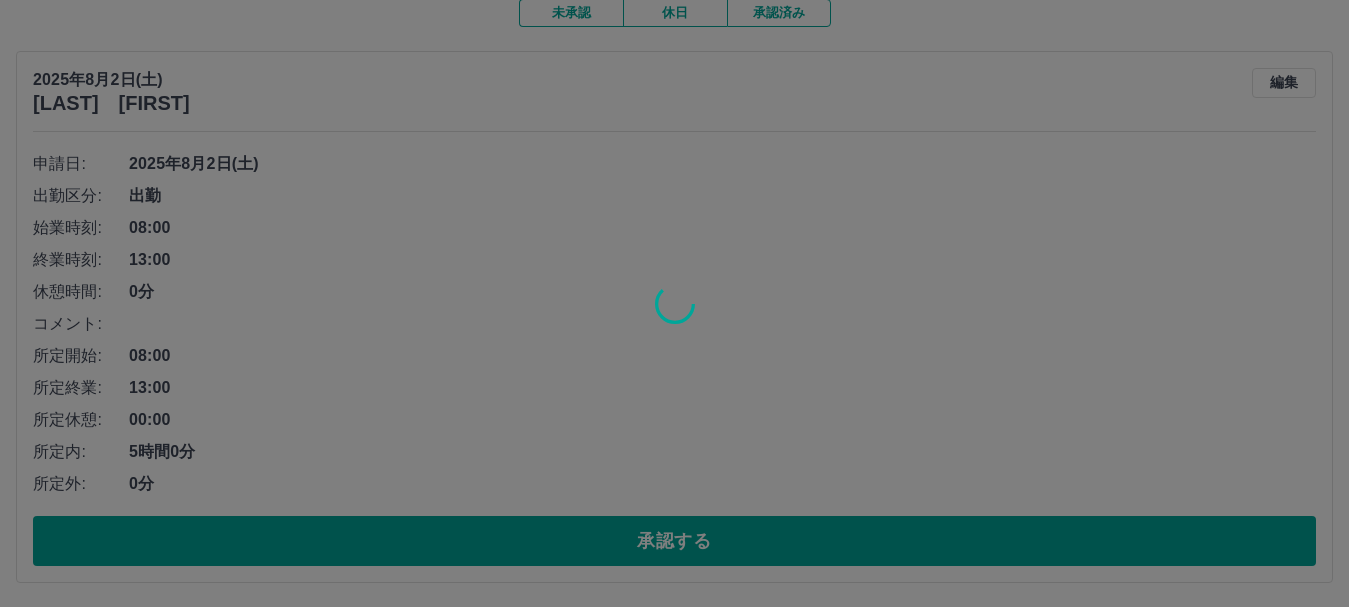 scroll, scrollTop: 0, scrollLeft: 0, axis: both 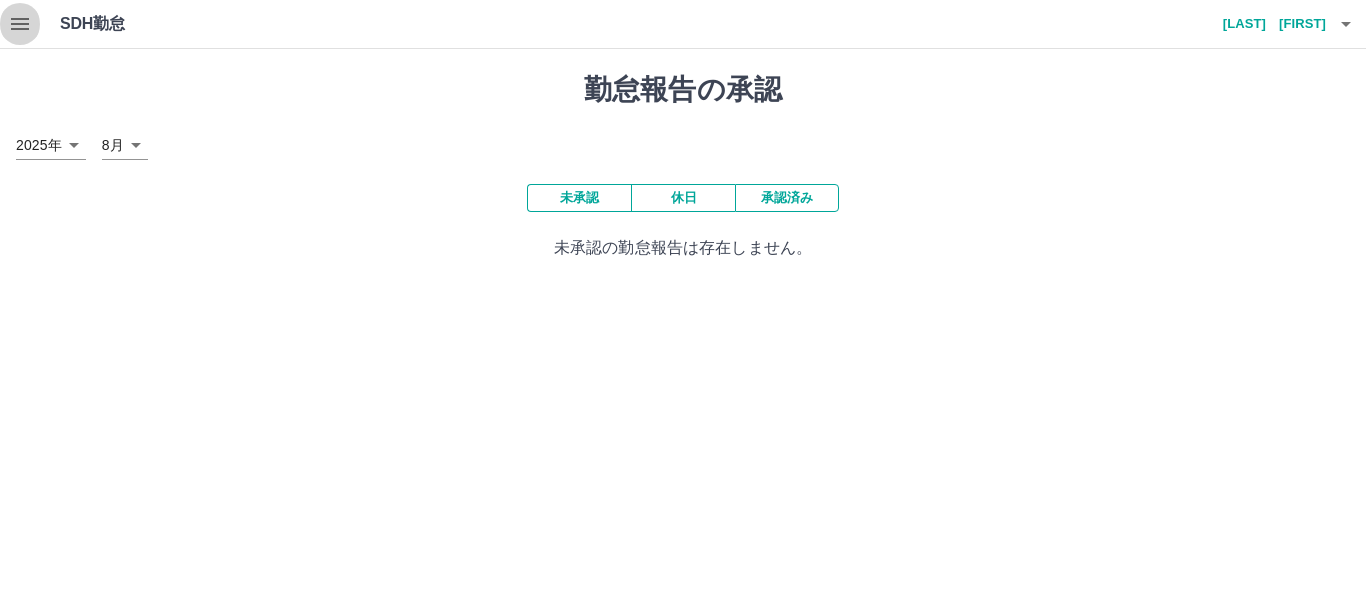 click 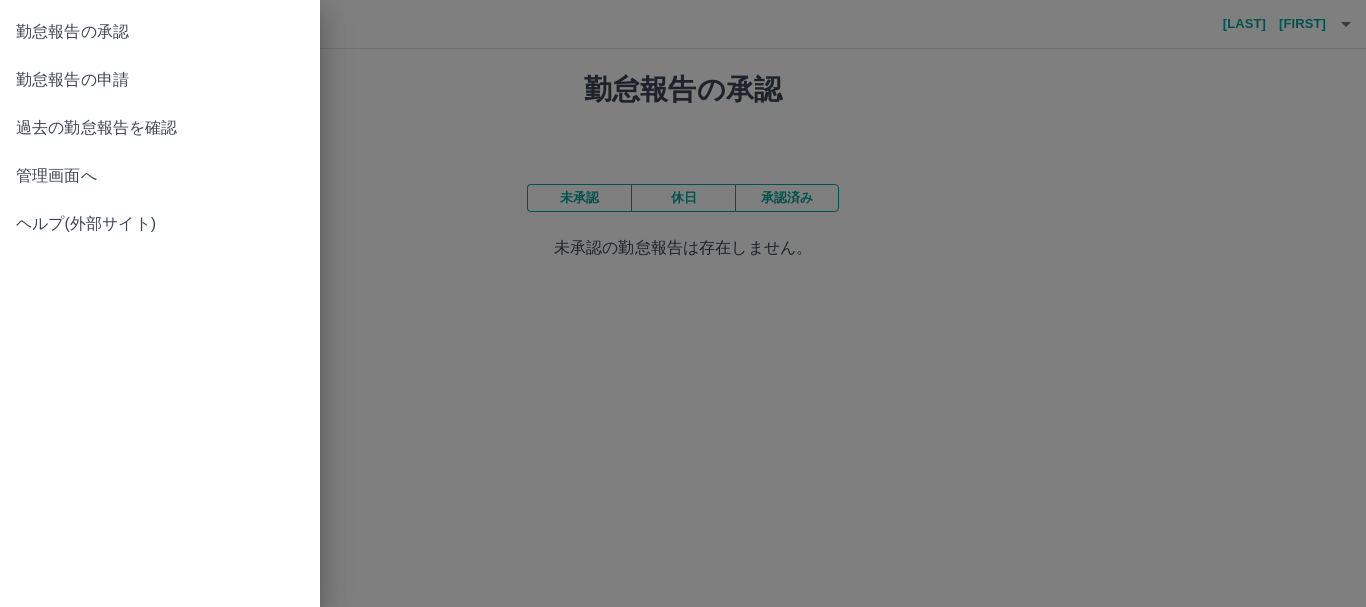 click on "管理画面へ" at bounding box center [160, 176] 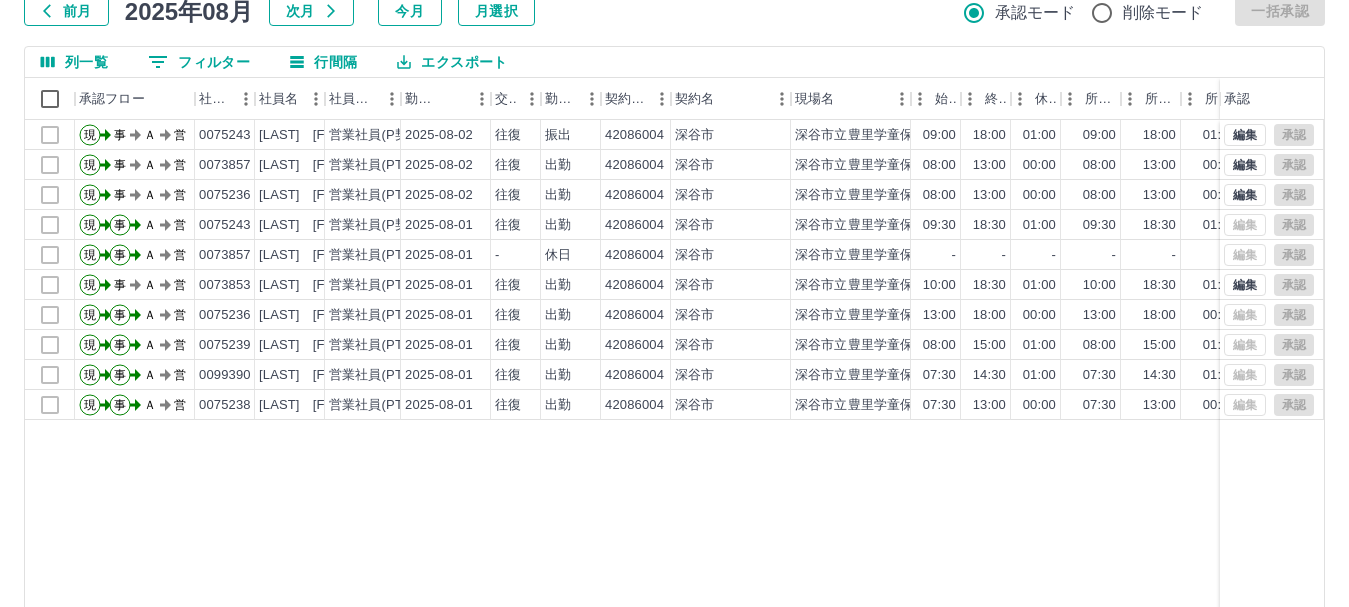 scroll, scrollTop: 238, scrollLeft: 0, axis: vertical 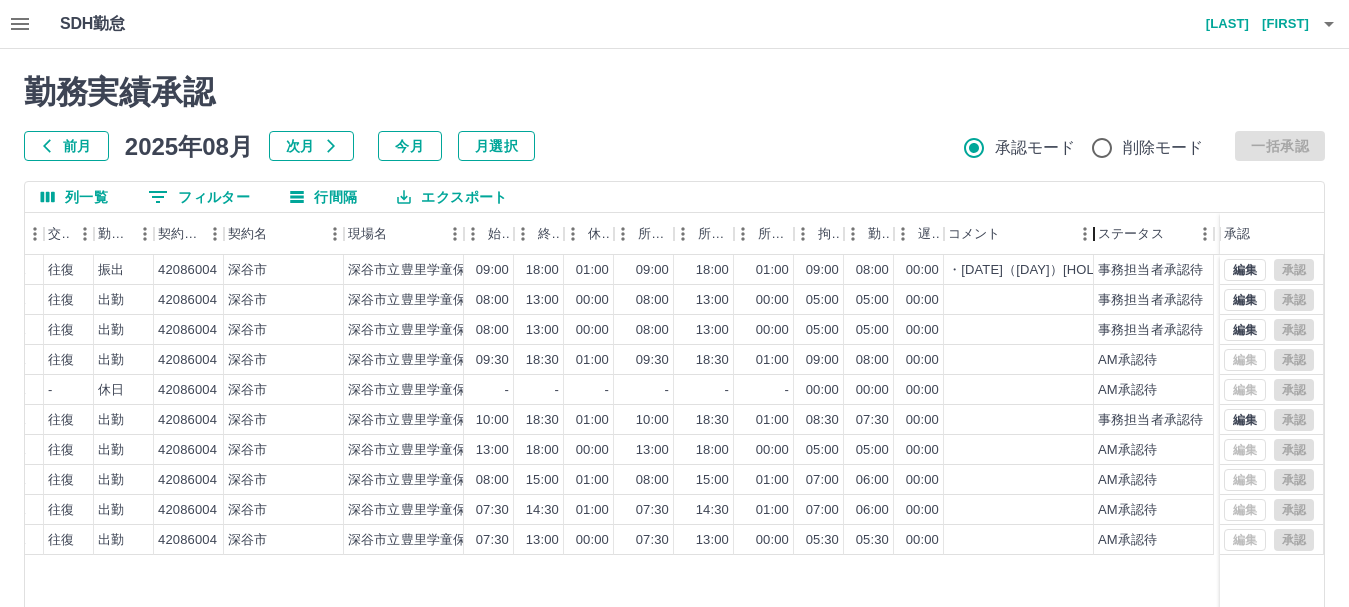 drag, startPoint x: 1100, startPoint y: 228, endPoint x: 1094, endPoint y: 245, distance: 18.027756 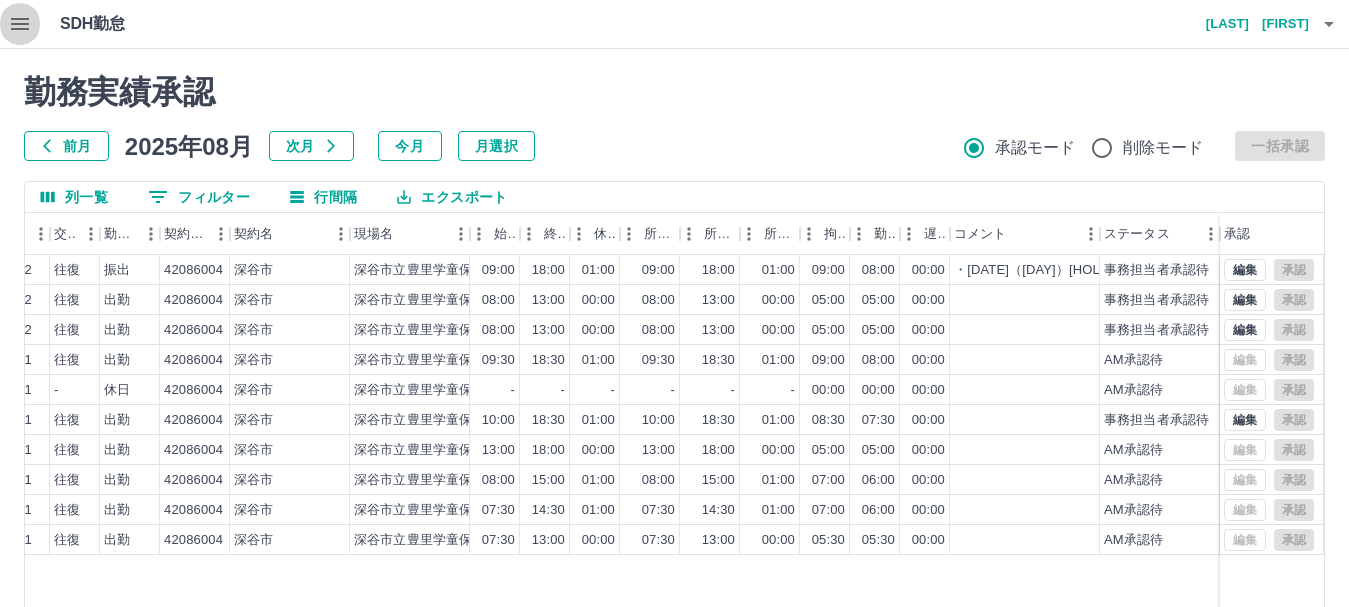 click 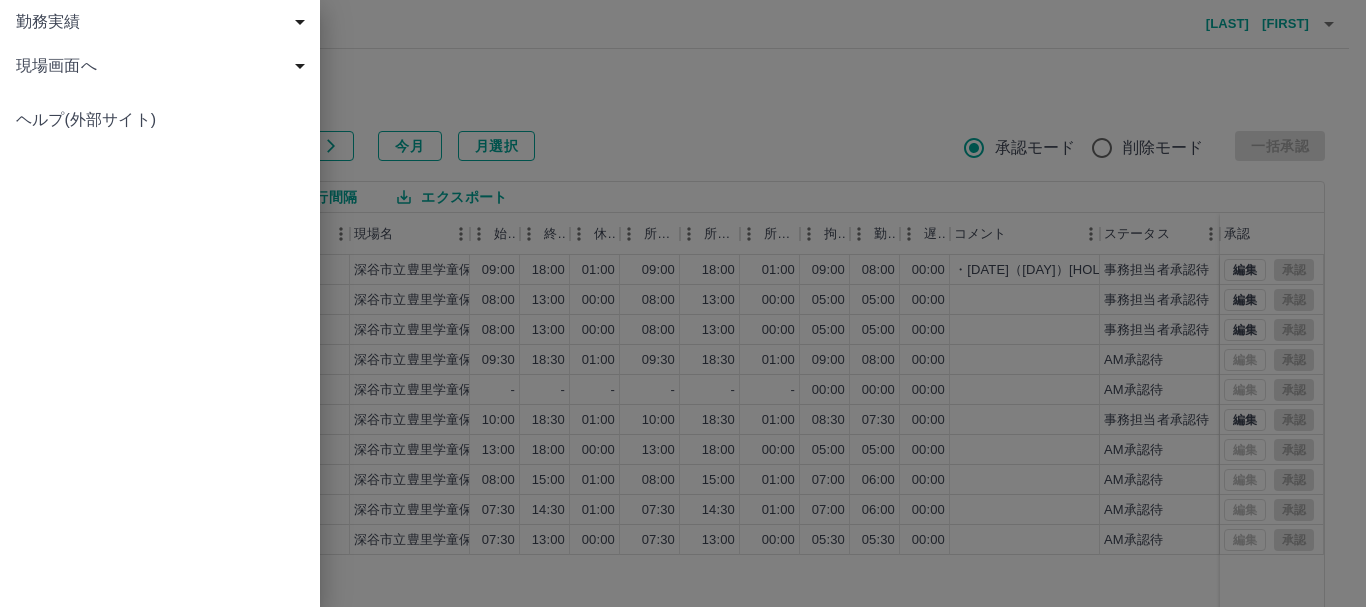 click on "勤務実績 申請一覧 削除済 現場画面へ 現場画面へ ヘルプ(外部サイト)" at bounding box center [160, 303] 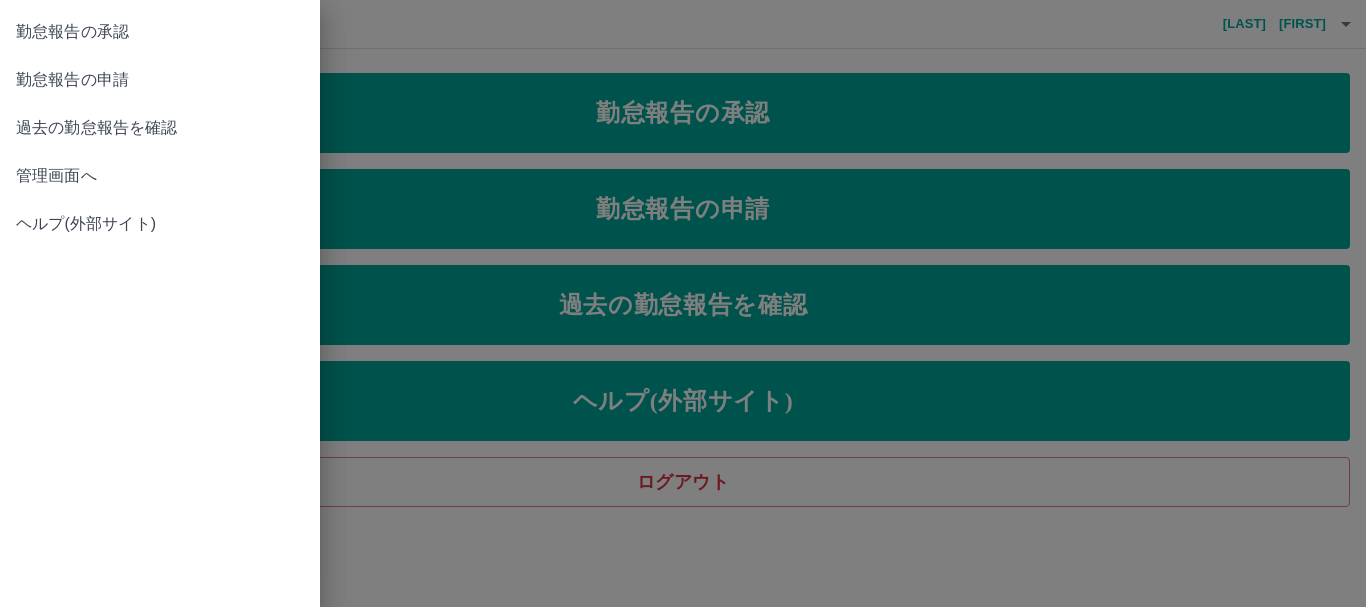 click on "ヘルプ(外部サイト)" at bounding box center (160, 224) 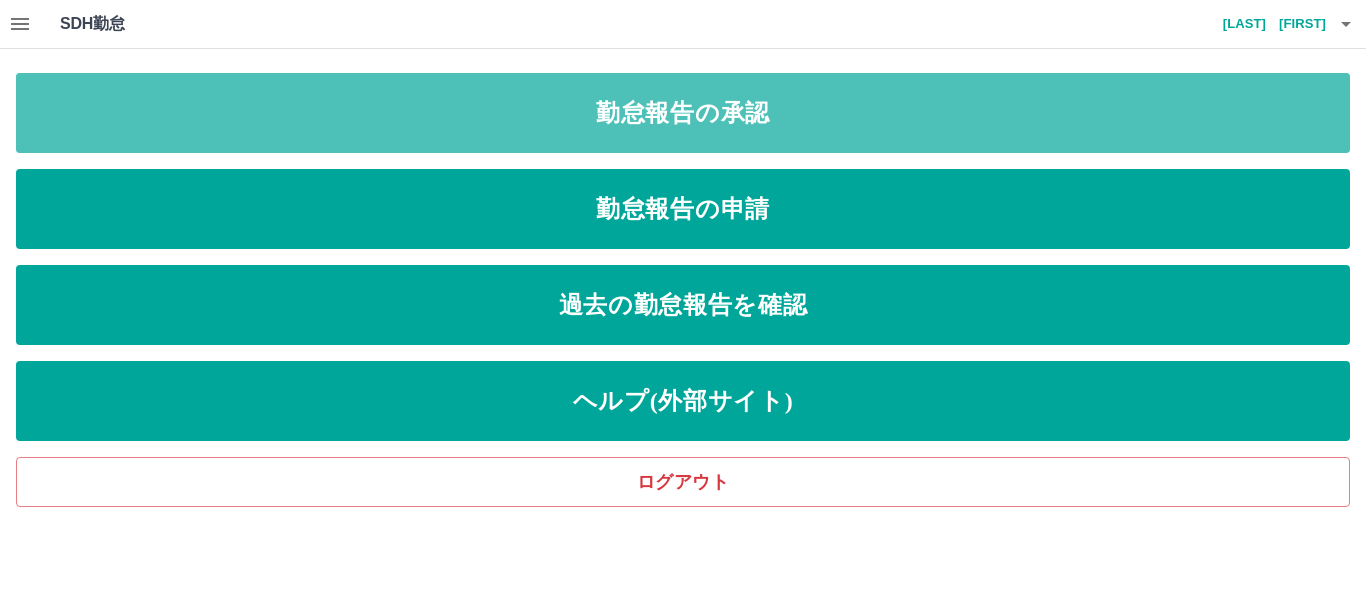 click on "勤怠報告の承認" at bounding box center [683, 113] 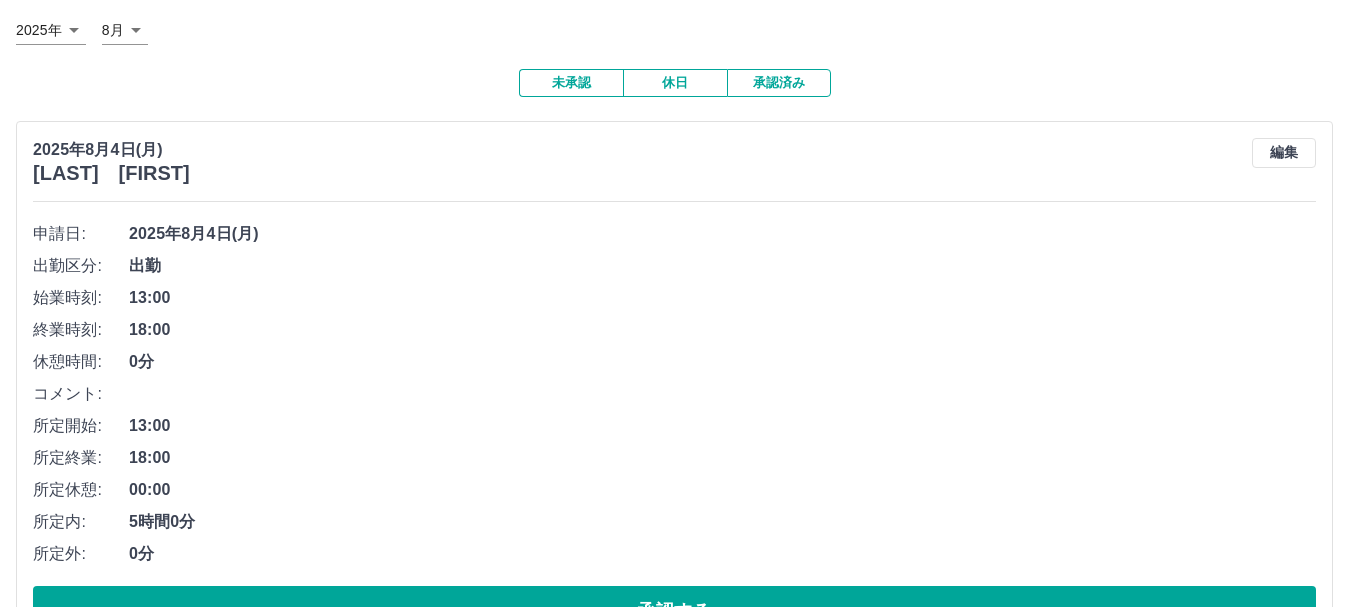 scroll, scrollTop: 0, scrollLeft: 0, axis: both 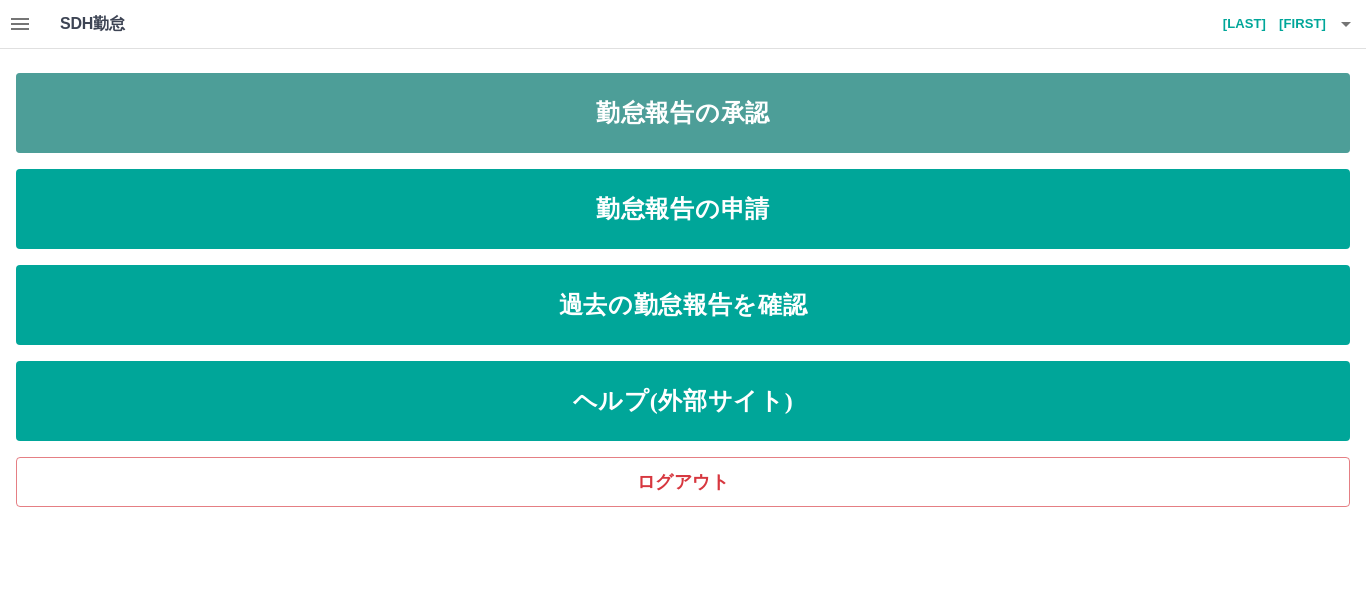 click on "勤怠報告の承認" at bounding box center (683, 113) 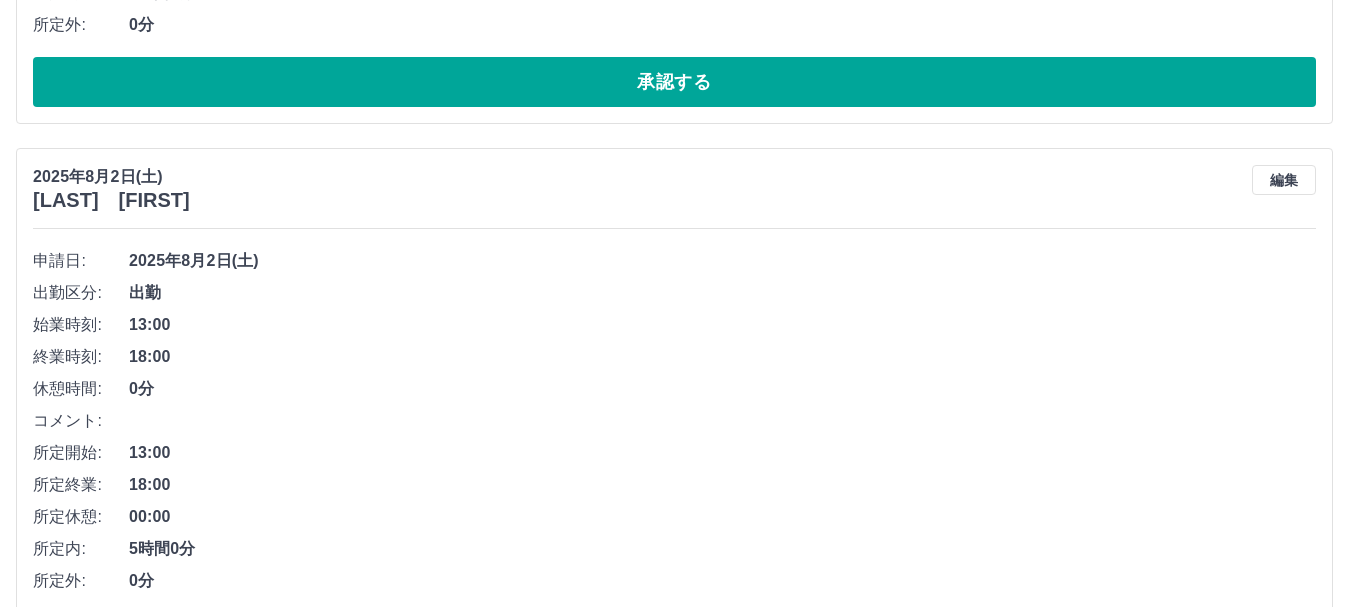 scroll, scrollTop: 700, scrollLeft: 0, axis: vertical 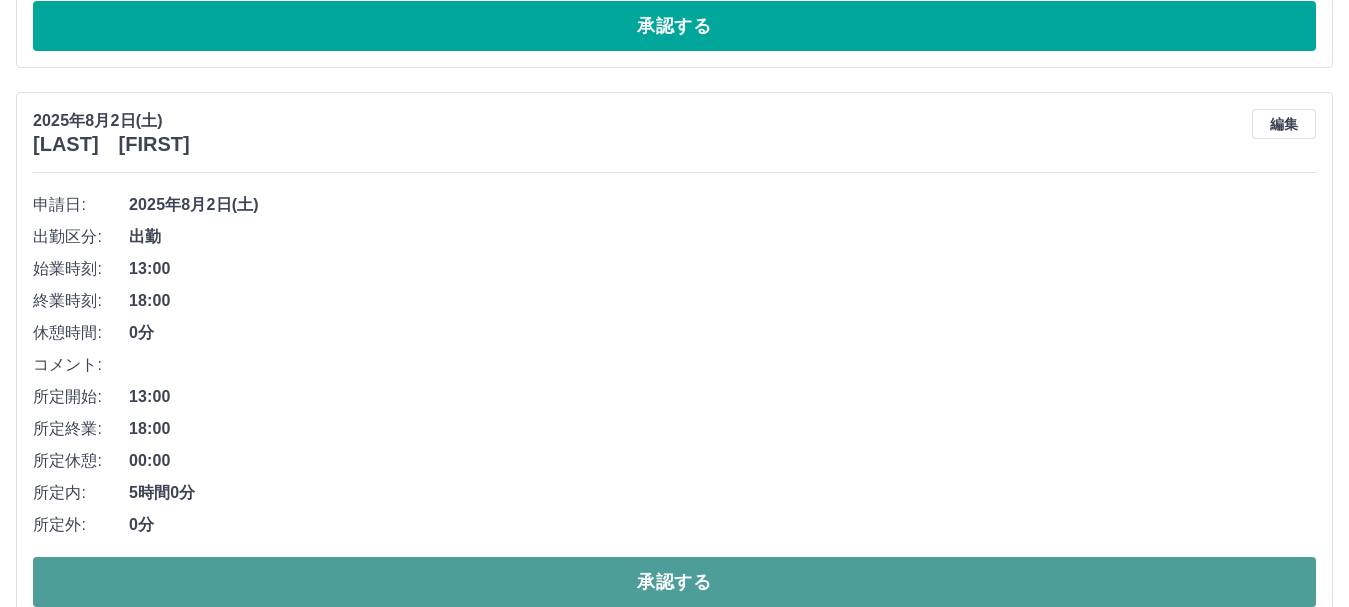 click on "承認する" at bounding box center [674, 582] 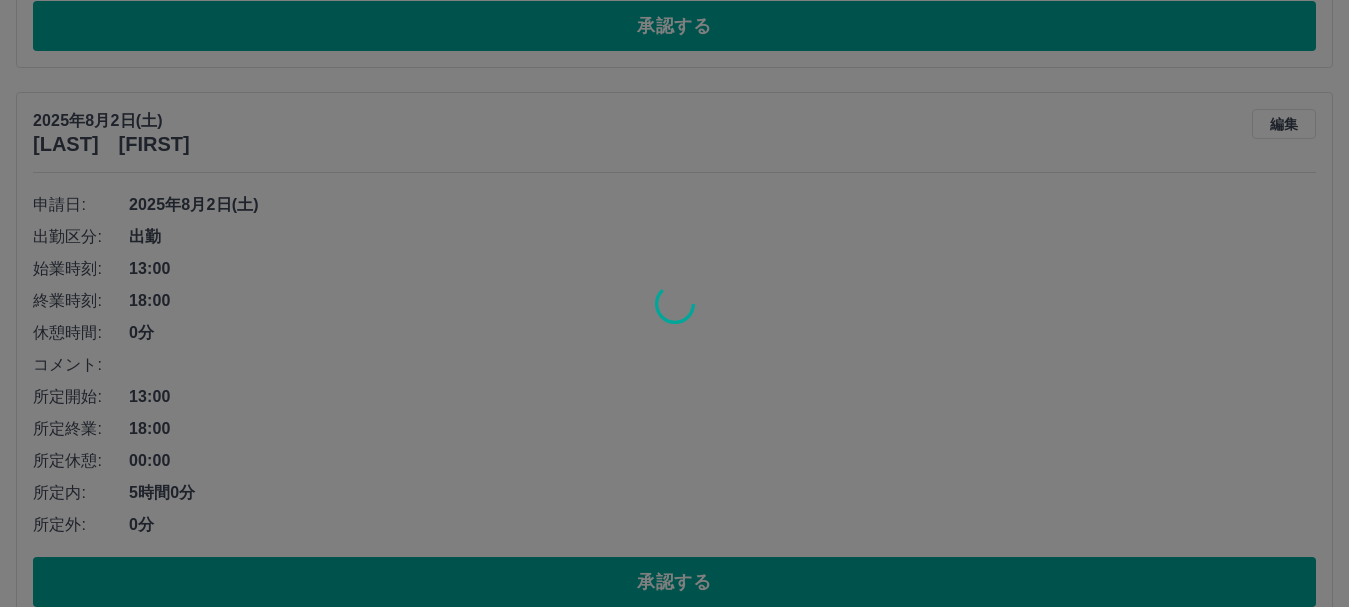 scroll, scrollTop: 187, scrollLeft: 0, axis: vertical 